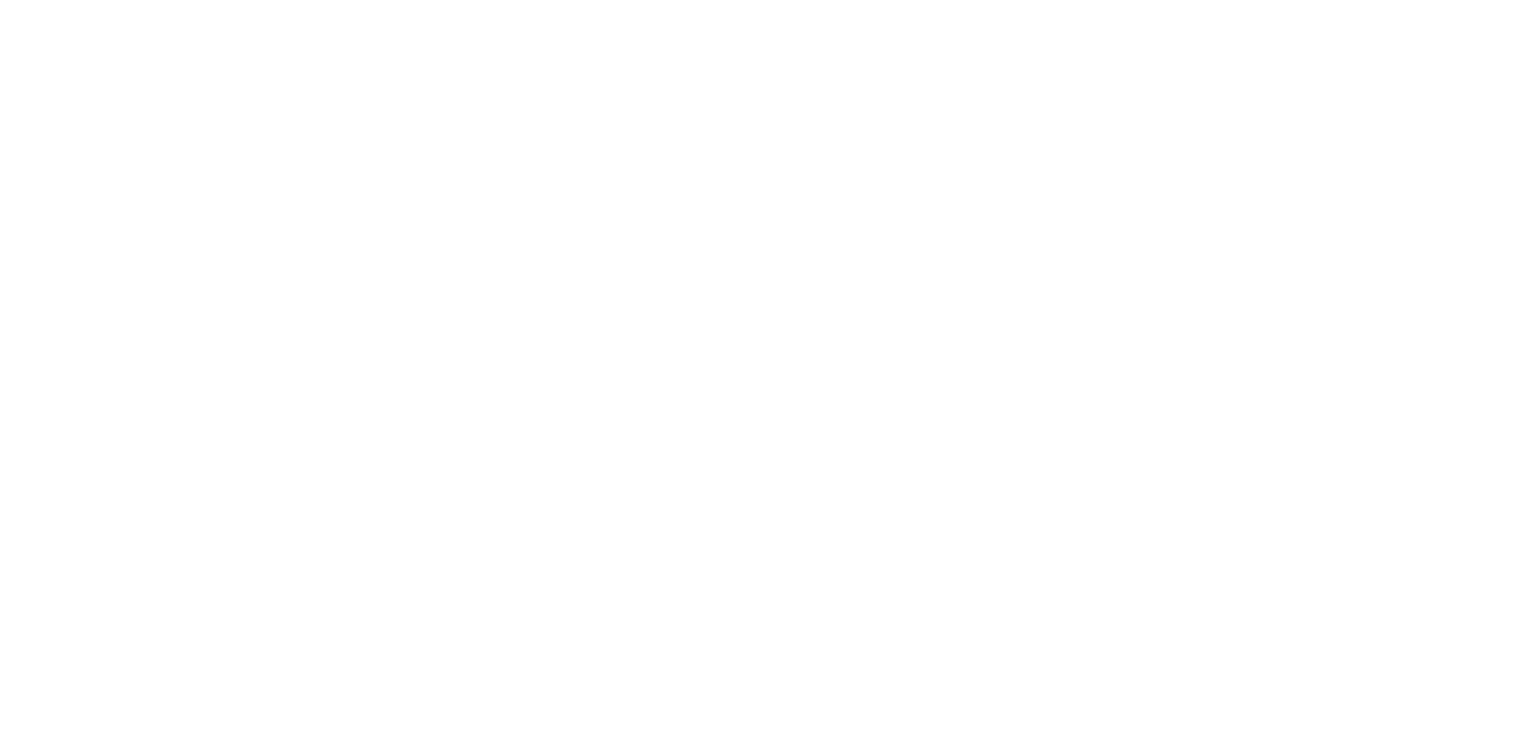 scroll, scrollTop: 0, scrollLeft: 0, axis: both 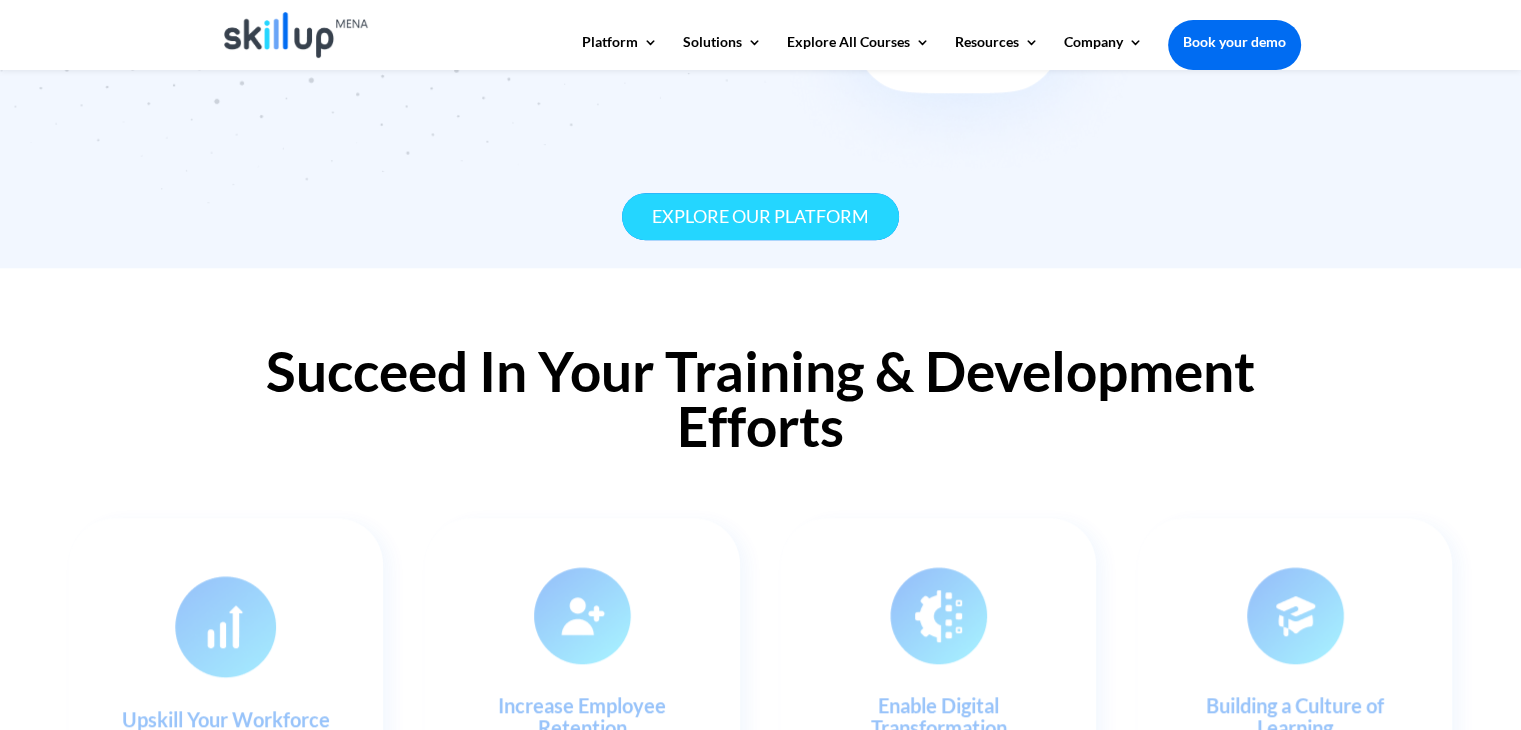 click on "Explore our platform" at bounding box center (760, 216) 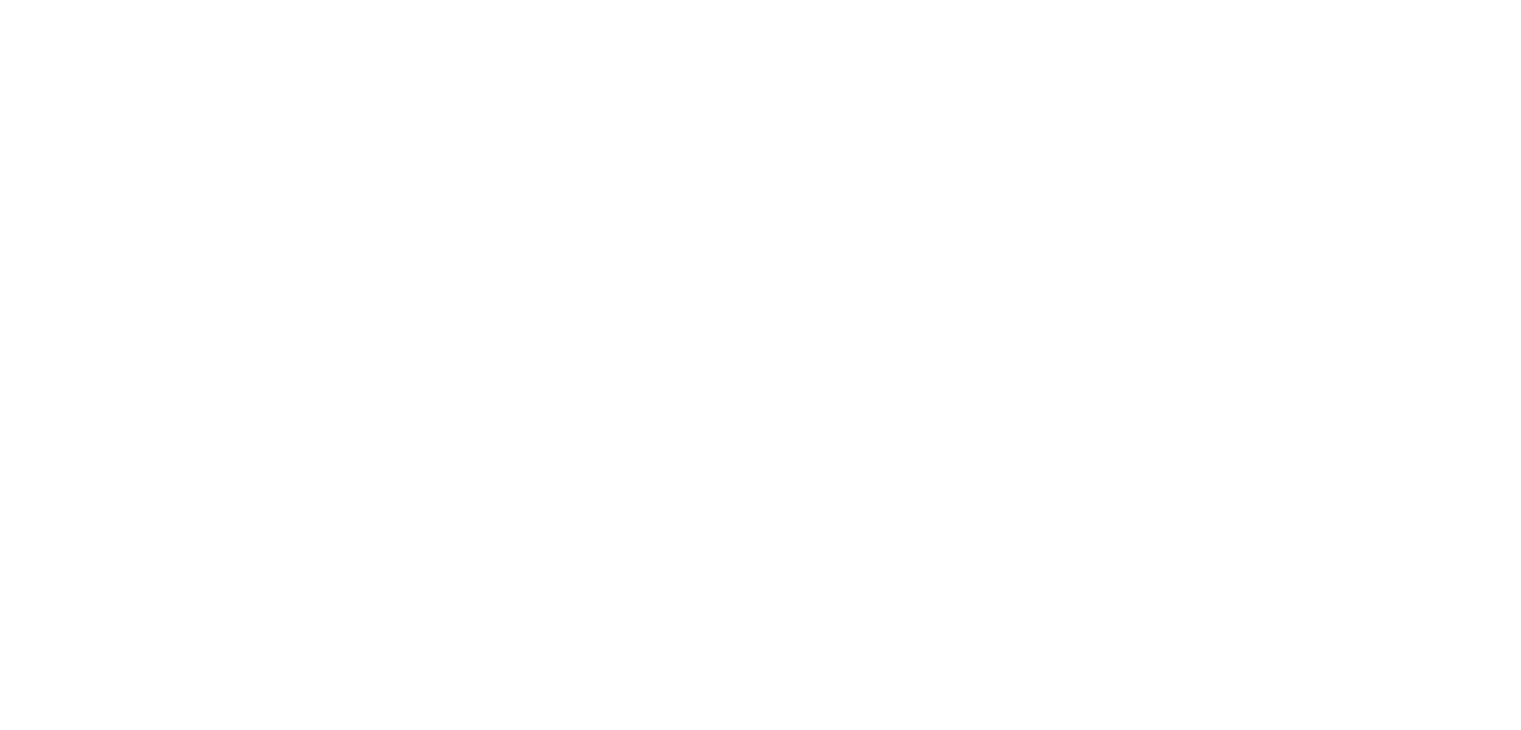 scroll, scrollTop: 0, scrollLeft: 0, axis: both 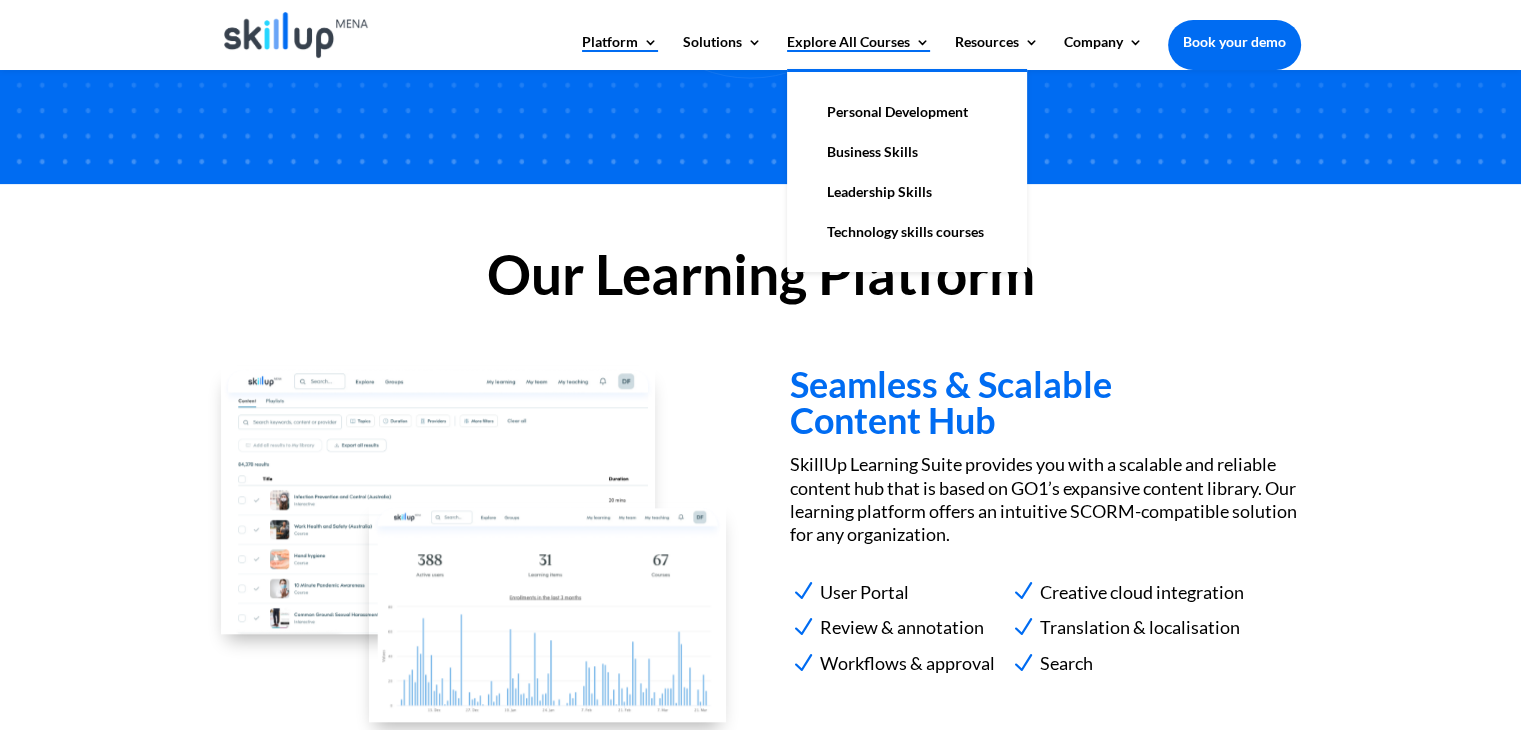 click on "Explore All Courses" at bounding box center [858, 52] 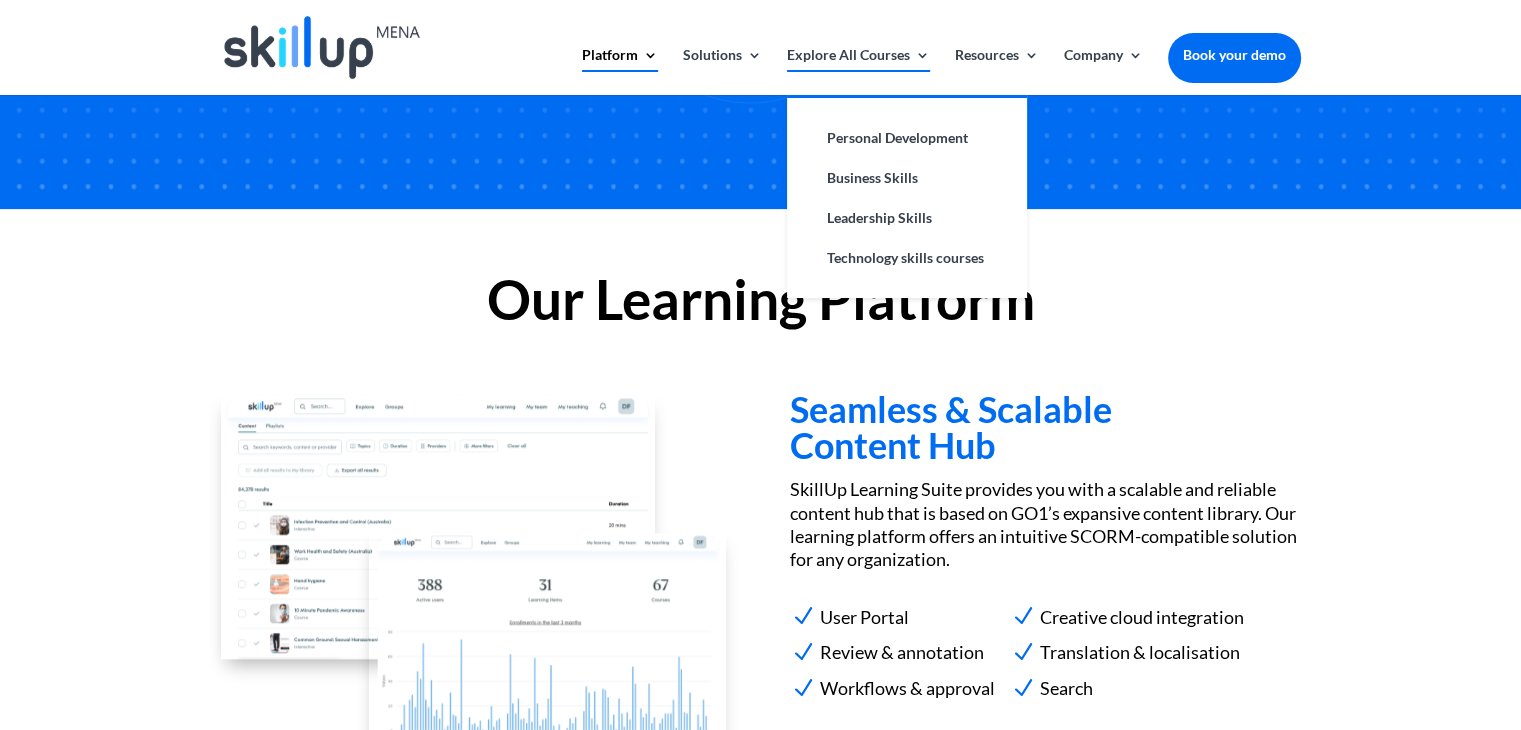 scroll, scrollTop: 0, scrollLeft: 0, axis: both 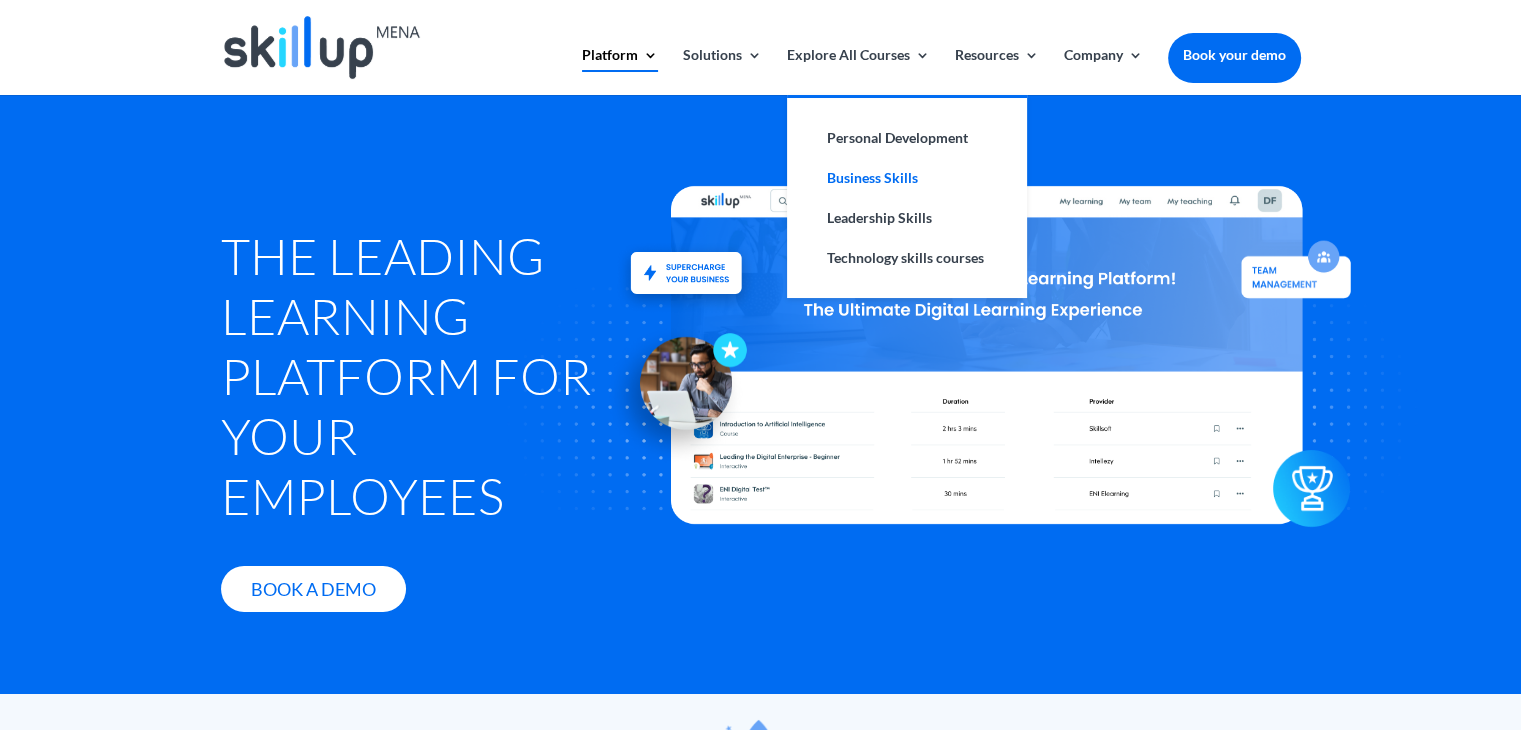 click on "Business Skills" at bounding box center (907, 178) 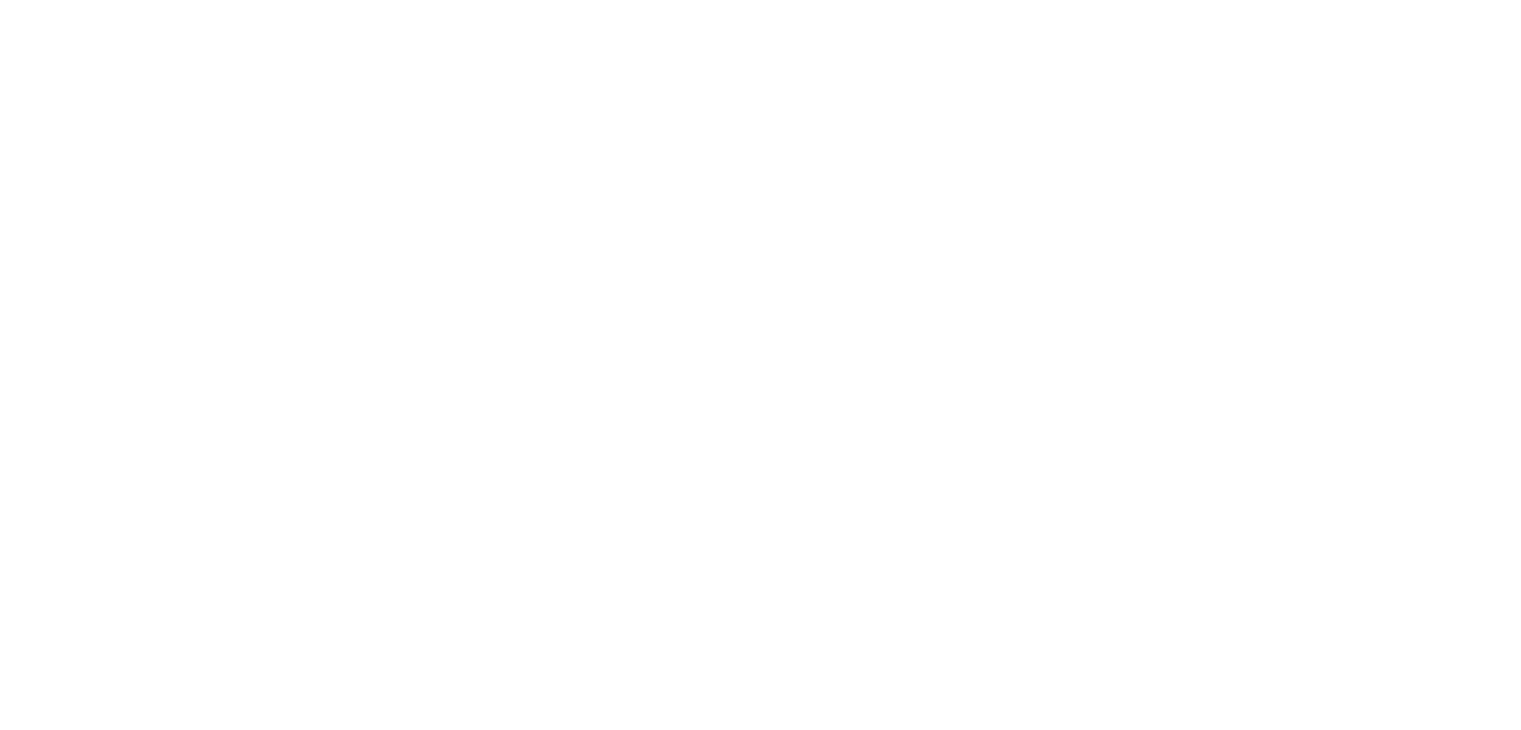 scroll, scrollTop: 0, scrollLeft: 0, axis: both 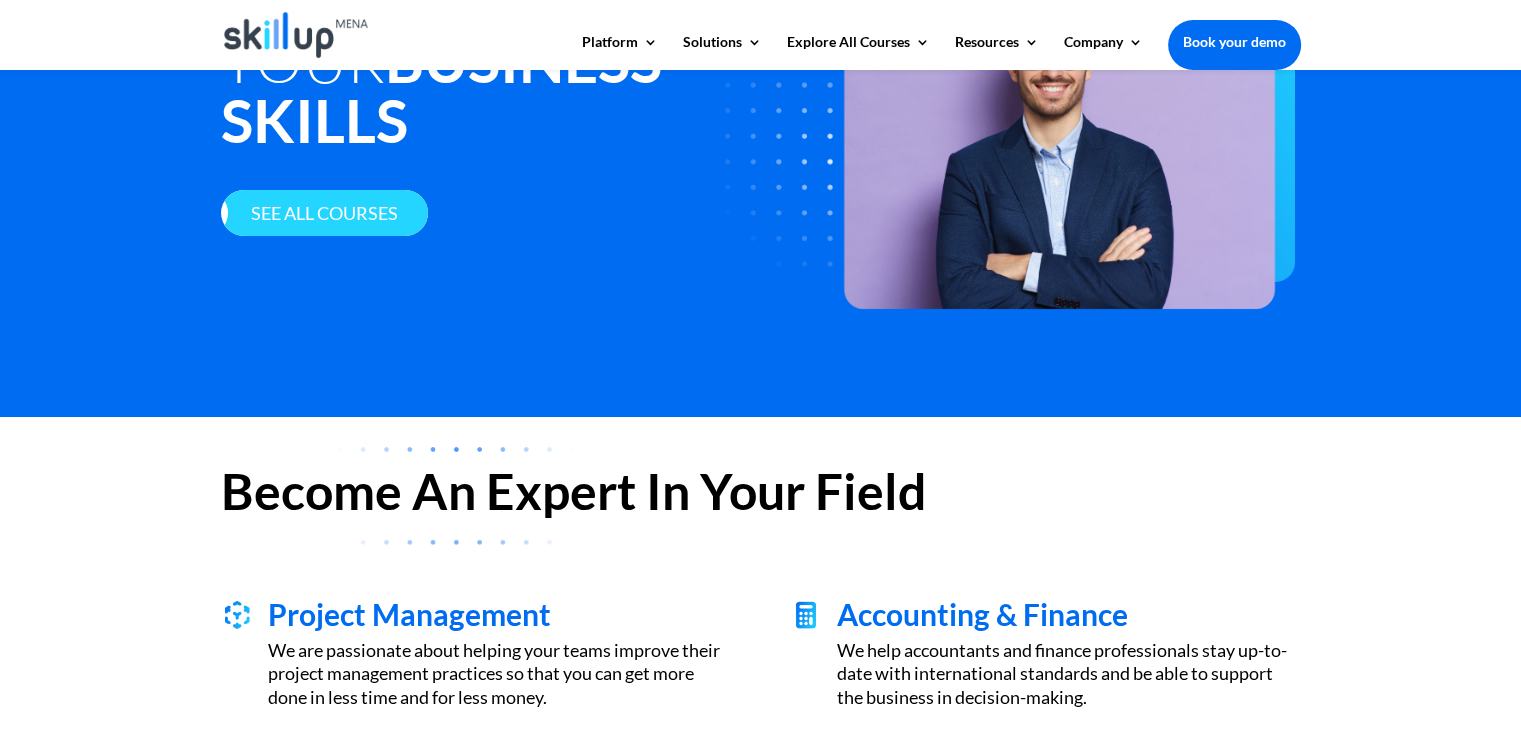 click on "See all courses" at bounding box center (324, 213) 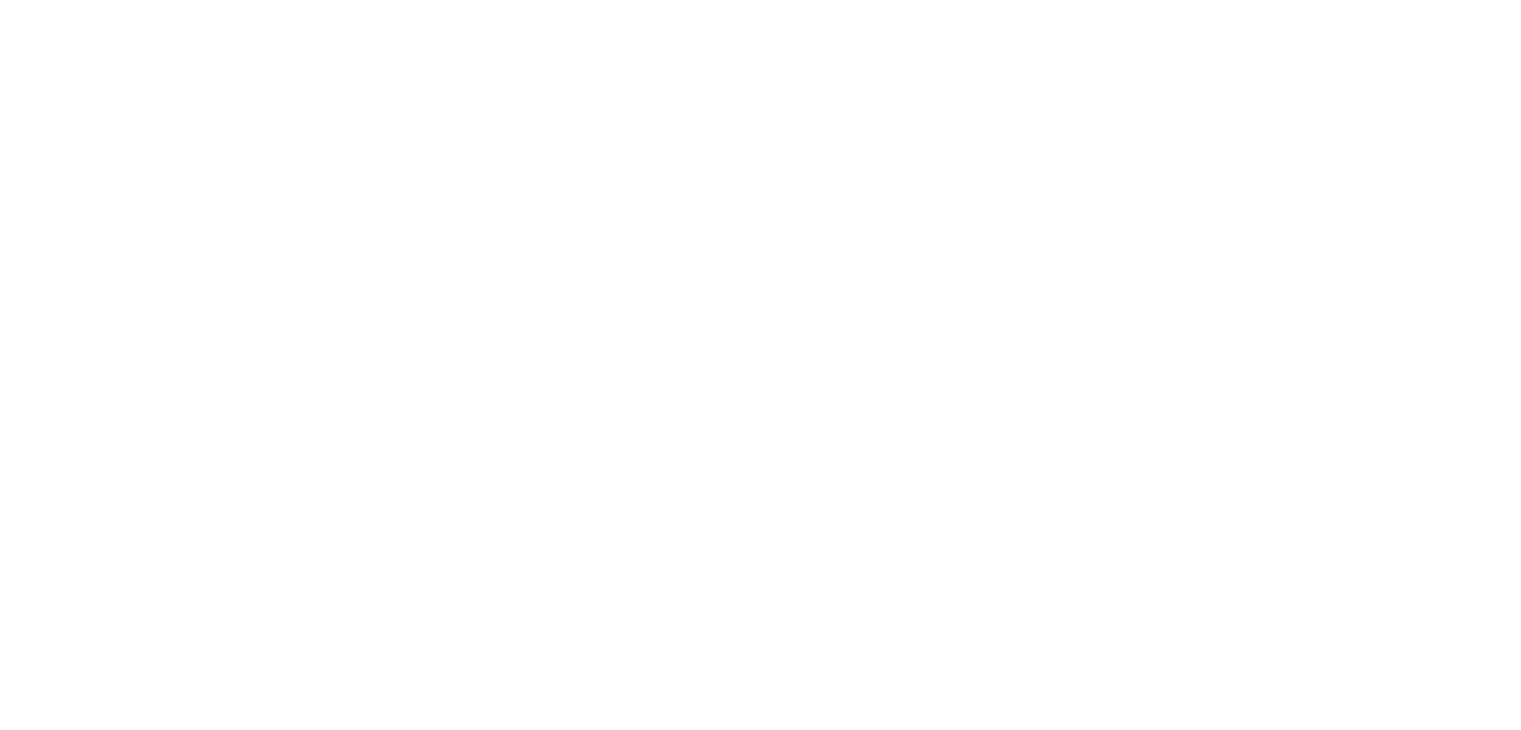scroll, scrollTop: 0, scrollLeft: 0, axis: both 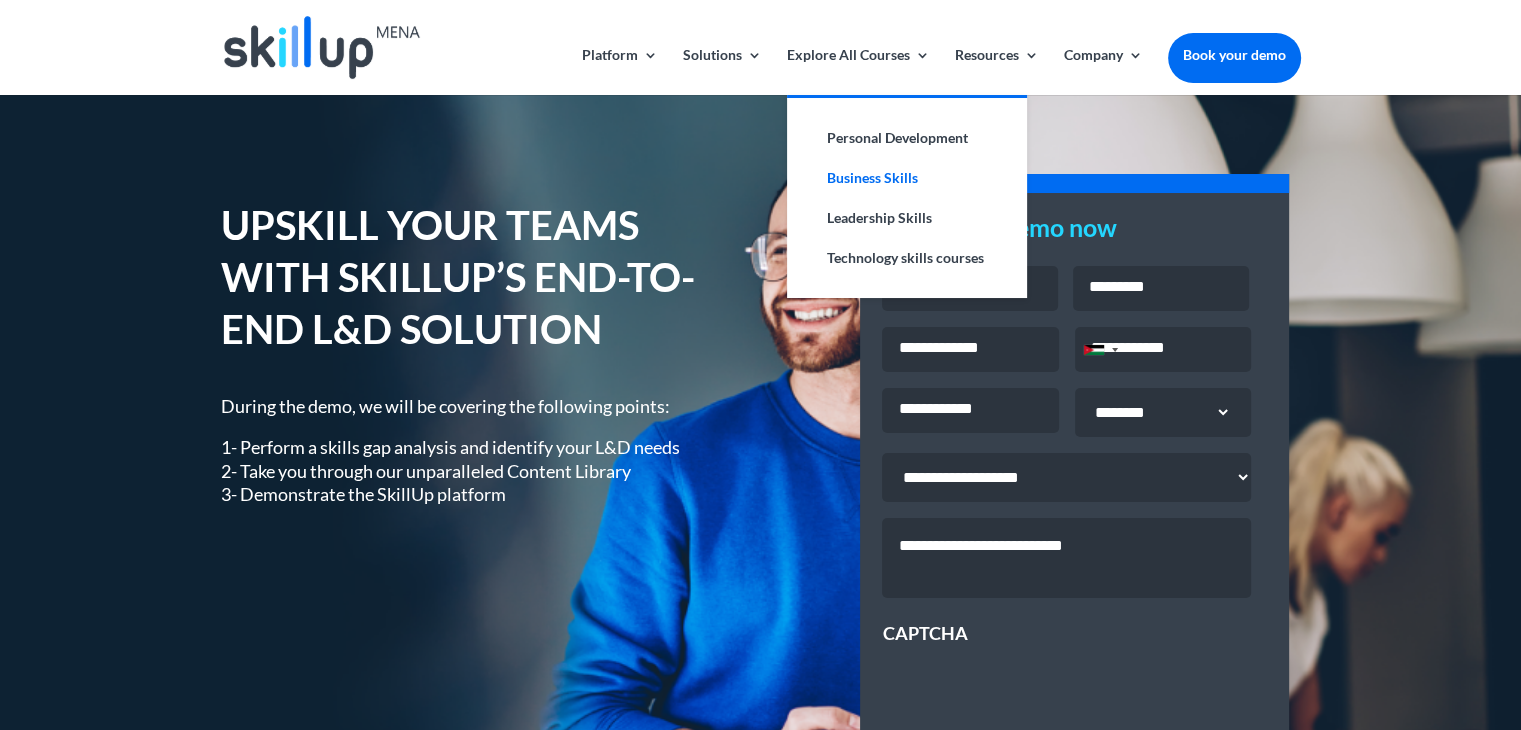 click on "Business Skills" at bounding box center [907, 178] 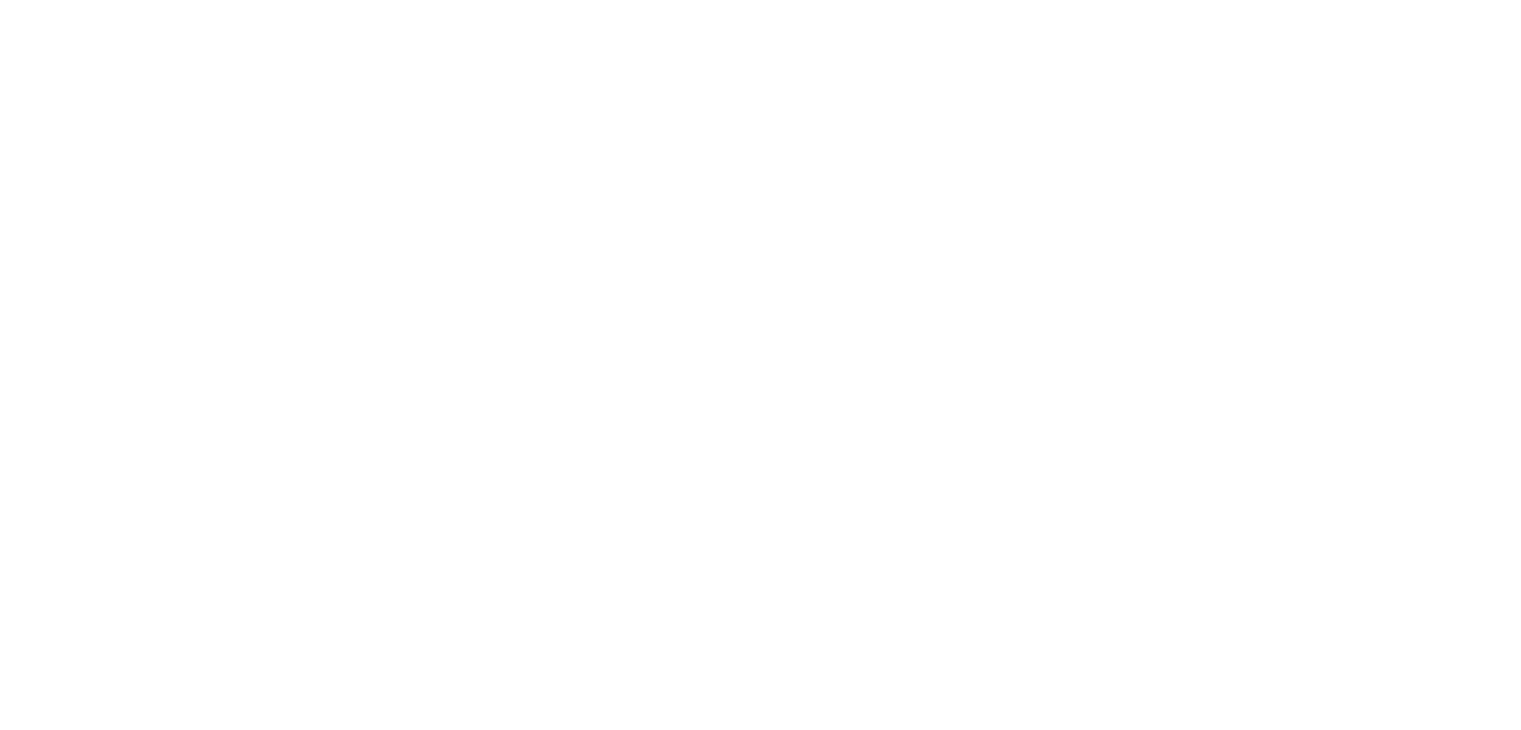 scroll, scrollTop: 0, scrollLeft: 0, axis: both 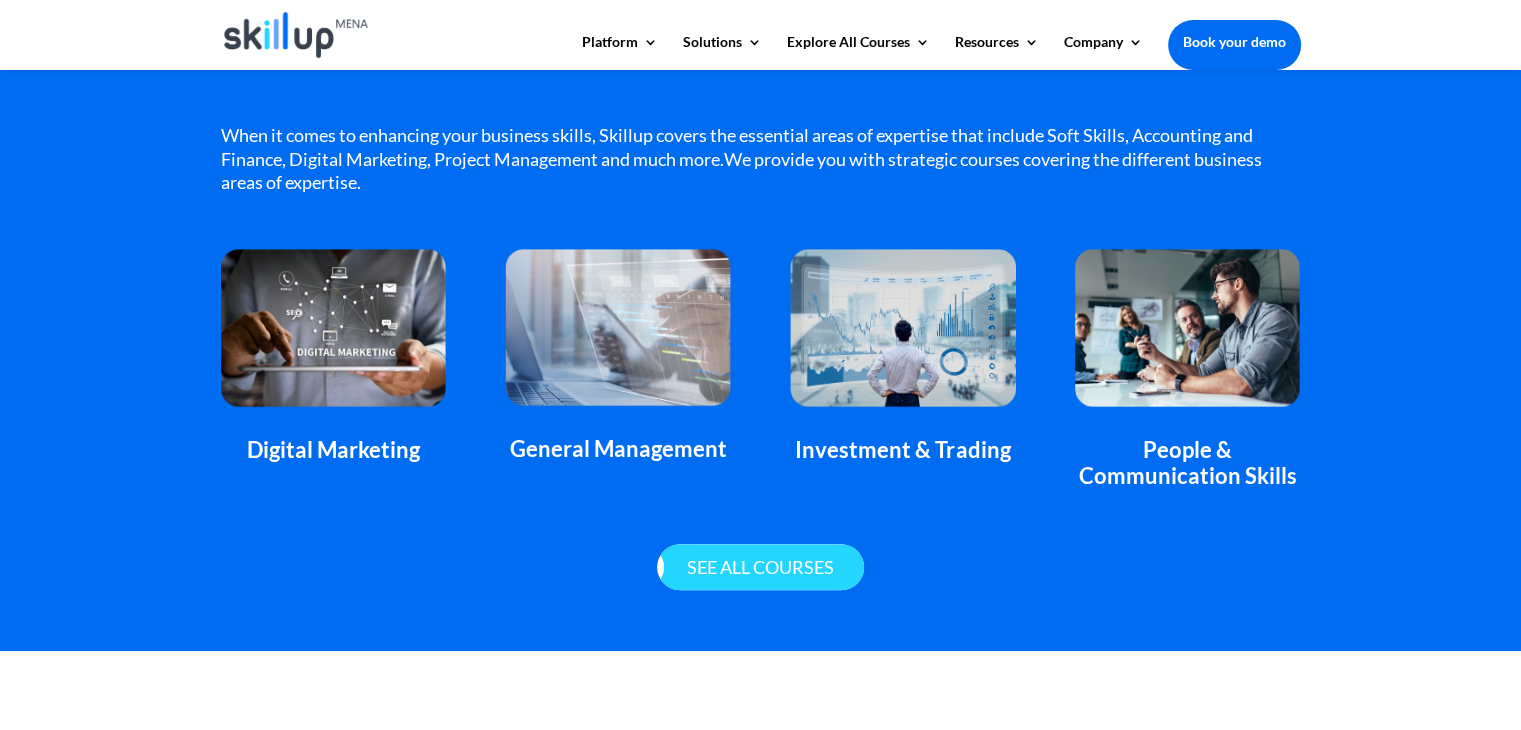 click on "See all courses" at bounding box center (760, 567) 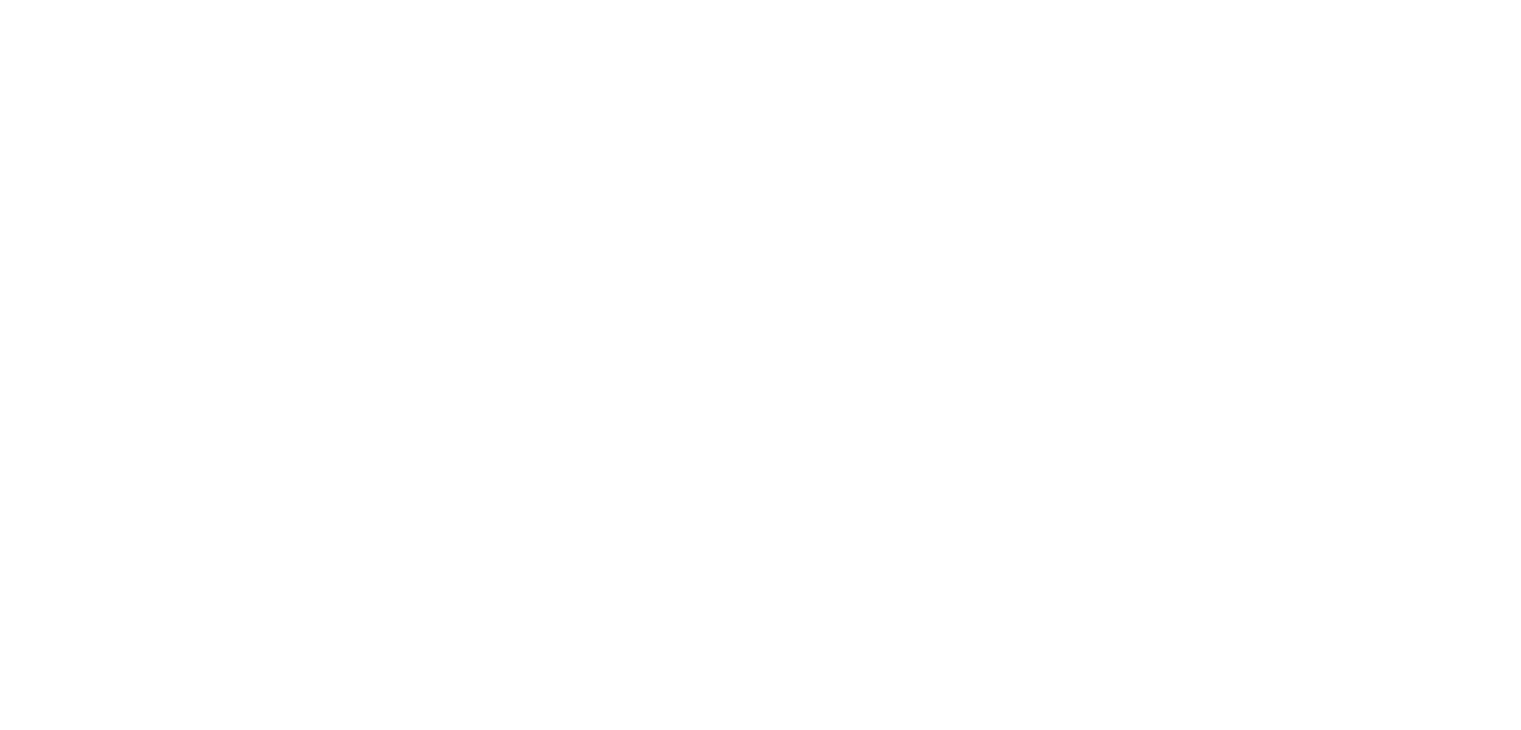 scroll, scrollTop: 0, scrollLeft: 0, axis: both 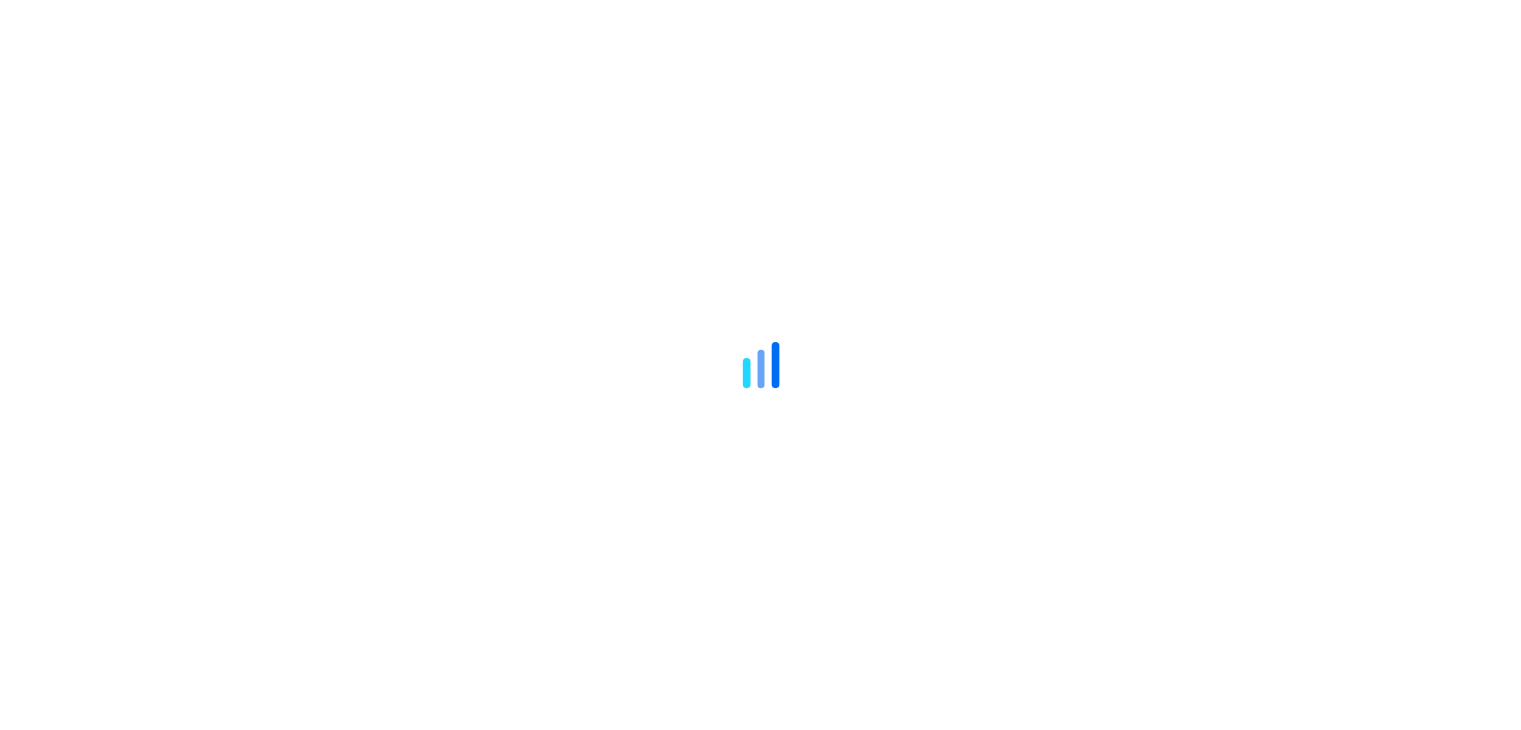 drag, startPoint x: 1523, startPoint y: 253, endPoint x: 1527, endPoint y: 264, distance: 11.7046995 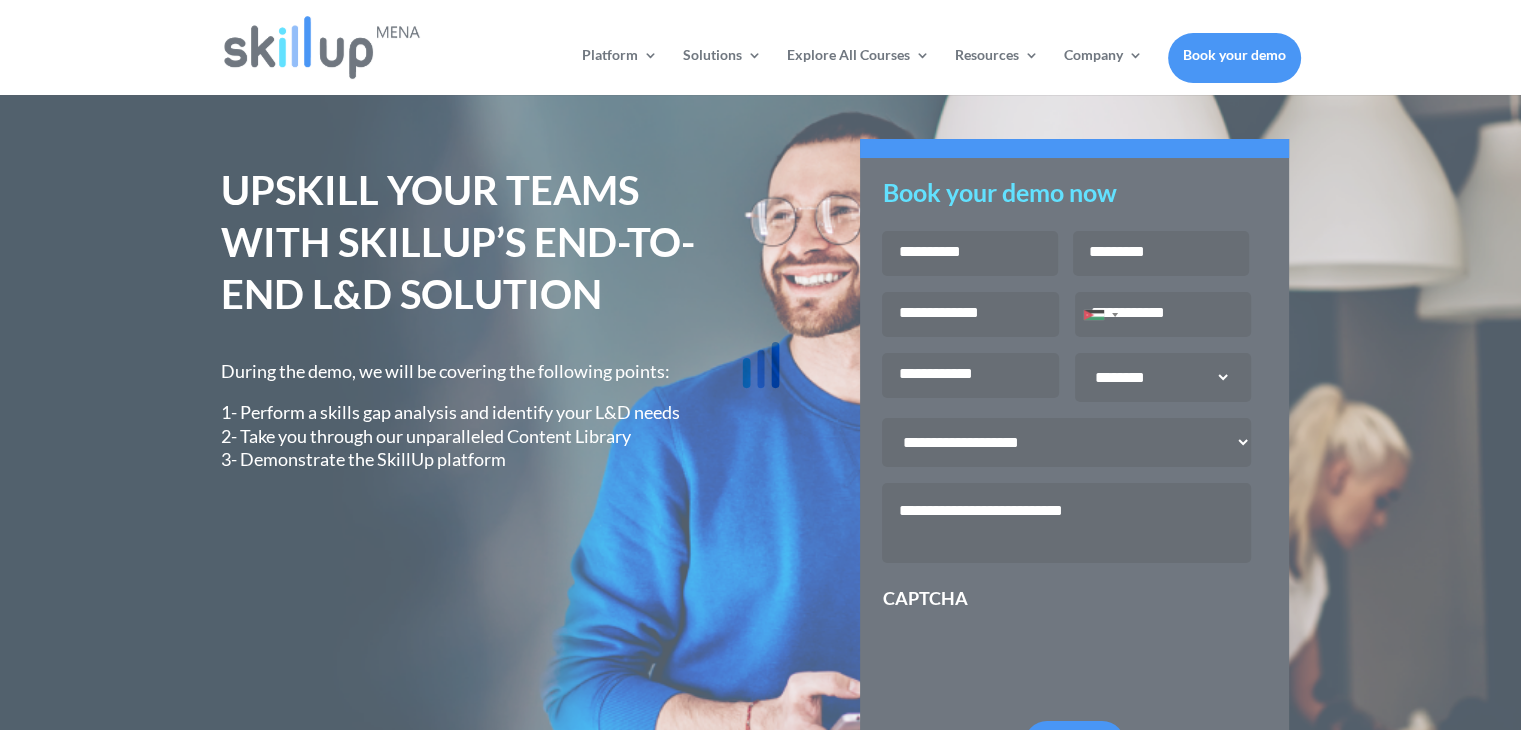 scroll, scrollTop: 0, scrollLeft: 0, axis: both 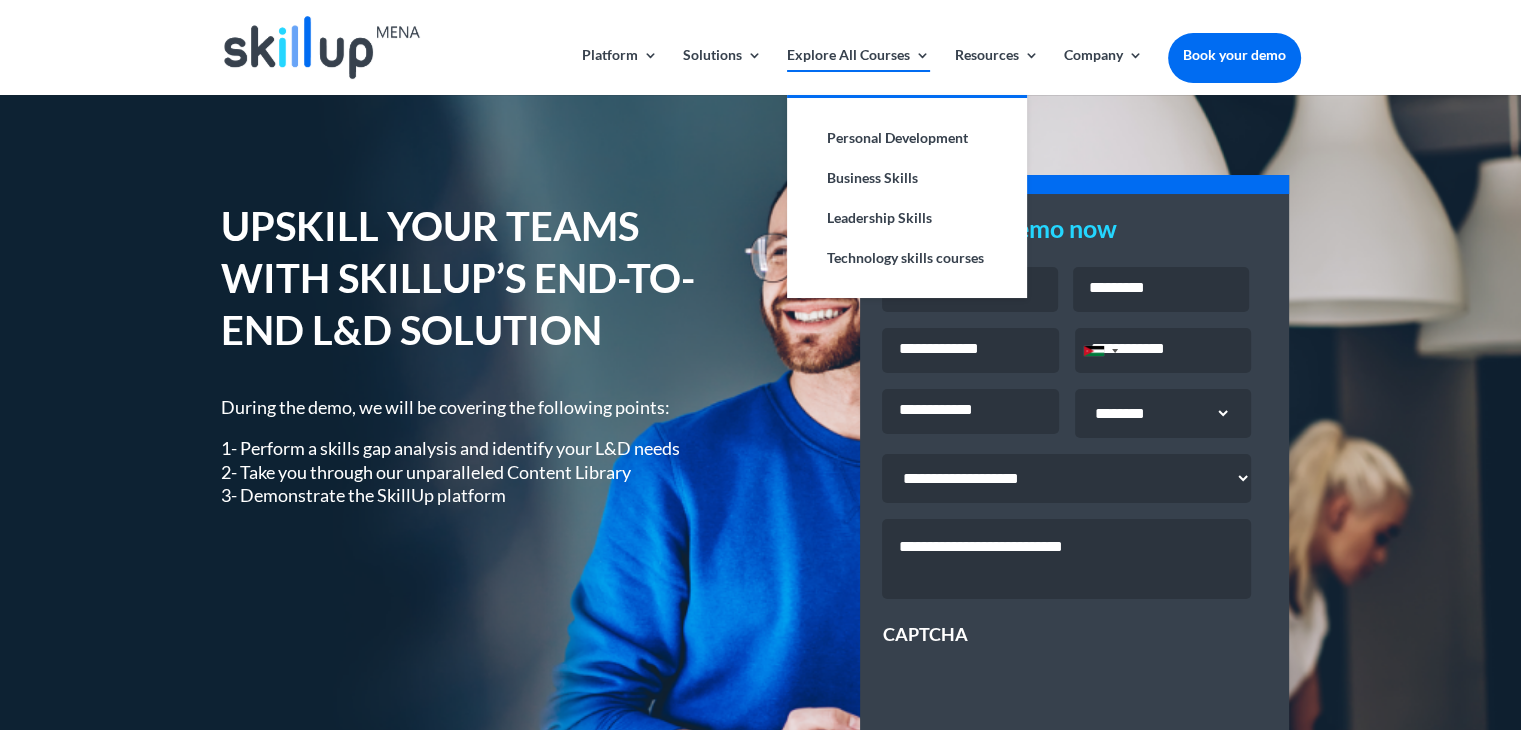 click on "Explore All Courses" at bounding box center (858, 71) 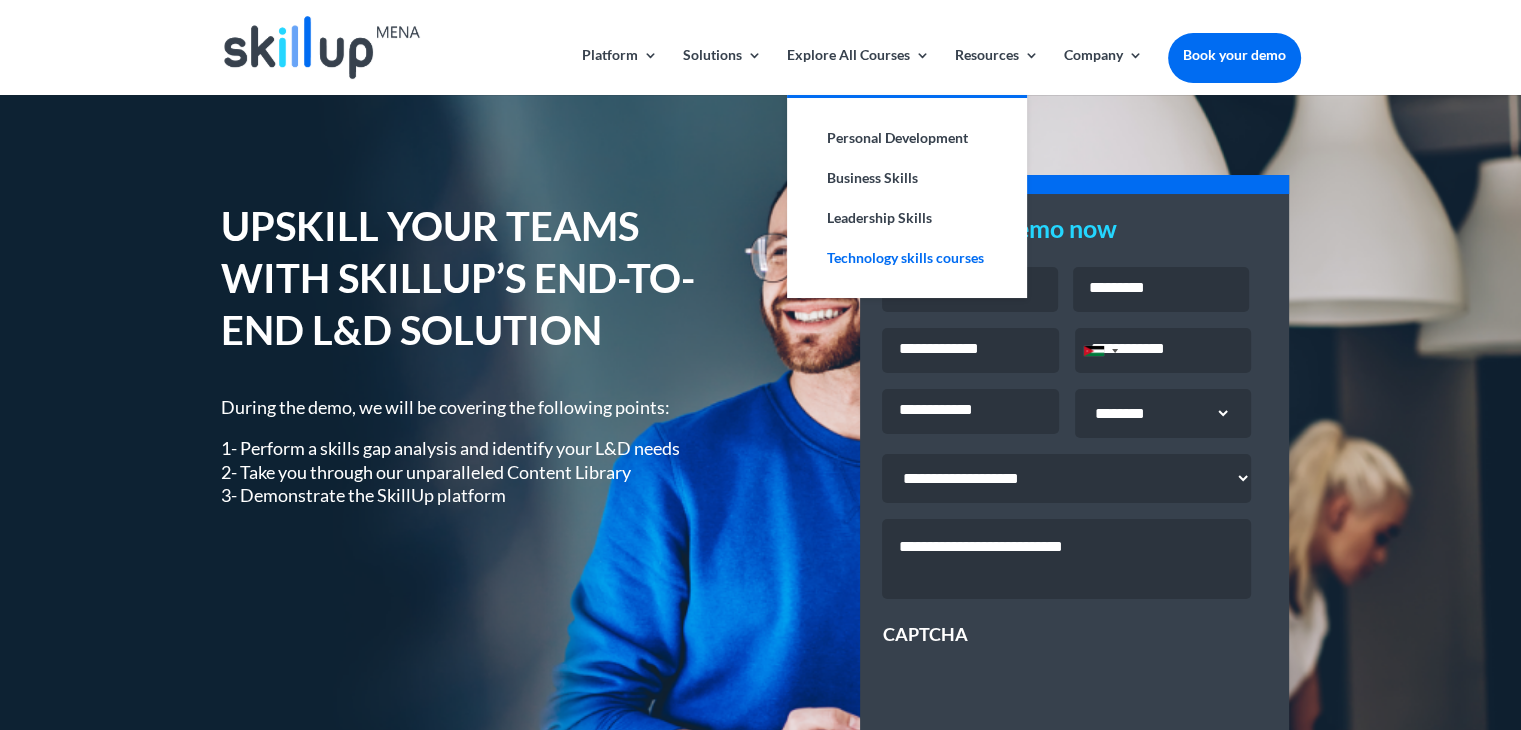 click on "Technology skills courses" at bounding box center [907, 258] 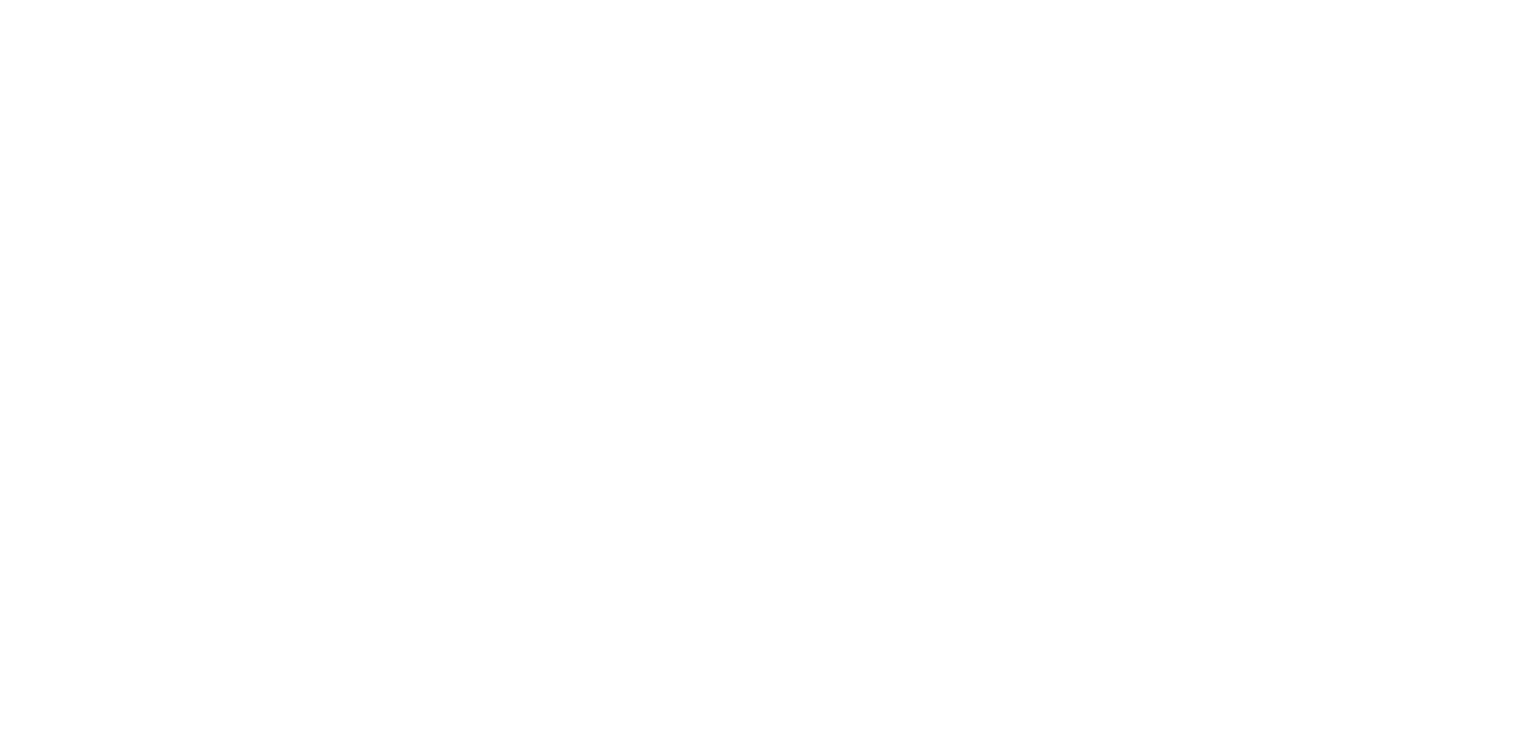 scroll, scrollTop: 0, scrollLeft: 0, axis: both 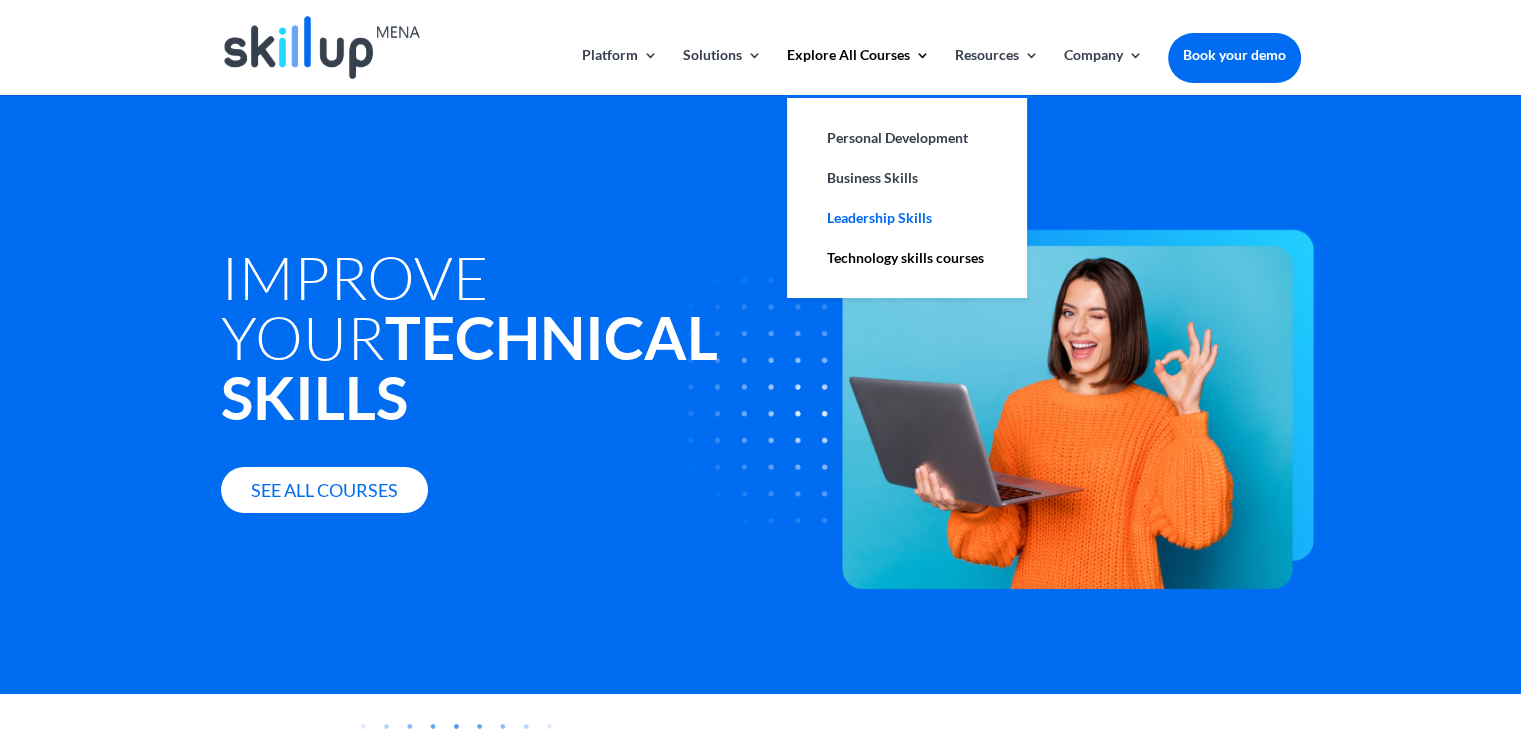 click on "Leadership Skills" at bounding box center [907, 218] 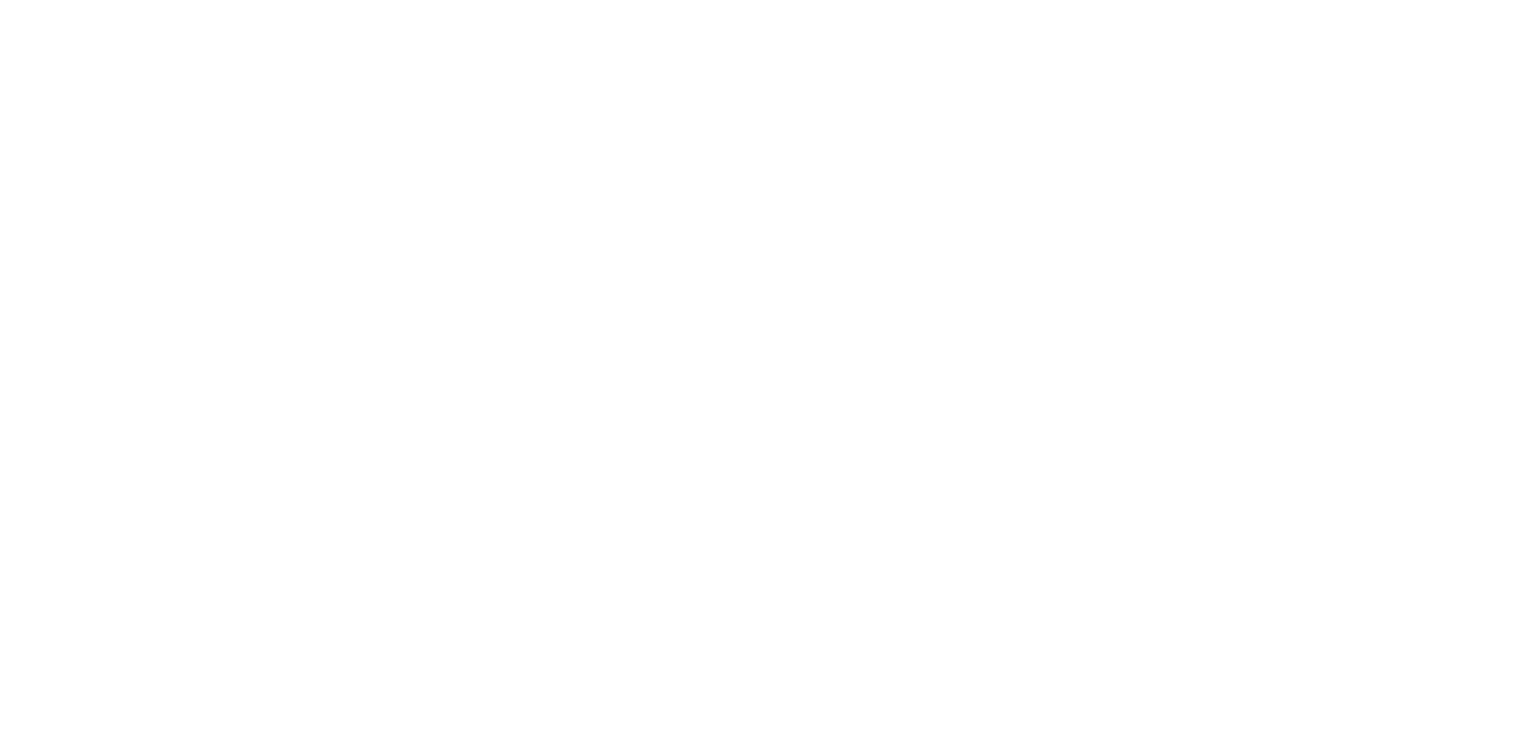 scroll, scrollTop: 0, scrollLeft: 0, axis: both 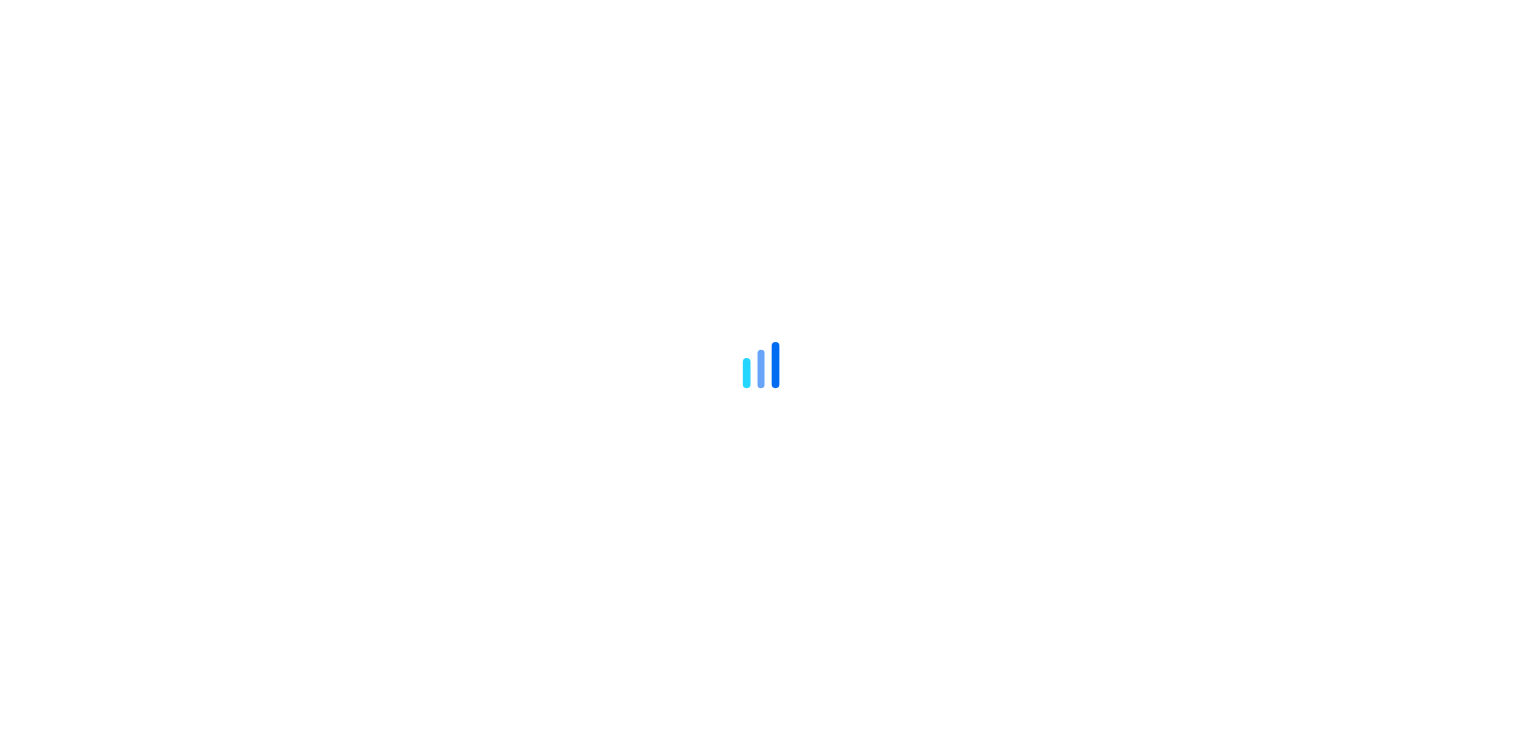 click on "Platform
Content Hub
Learning Management System
Integrations
Learning Path
Solutions
By Use Case
Upskill your workforce
Increase employee Retention
Enable Digital Transformation
Build a culture of learning
By Industry
Telecom
Healthcare
Banking
Retail
Industrial
Explore All Courses
Personal Development
Business Skills
Leadership Skills
Technology skills courses
Resources
Blog
Infographics
Skillup Videos
Company
About Us
Contact Us
Careers
Book your demo
Select Page
Platform
Content Hub
Learning Management System
Integrations
Learning Path
Solutions
By Use Case" at bounding box center [760, 1753] 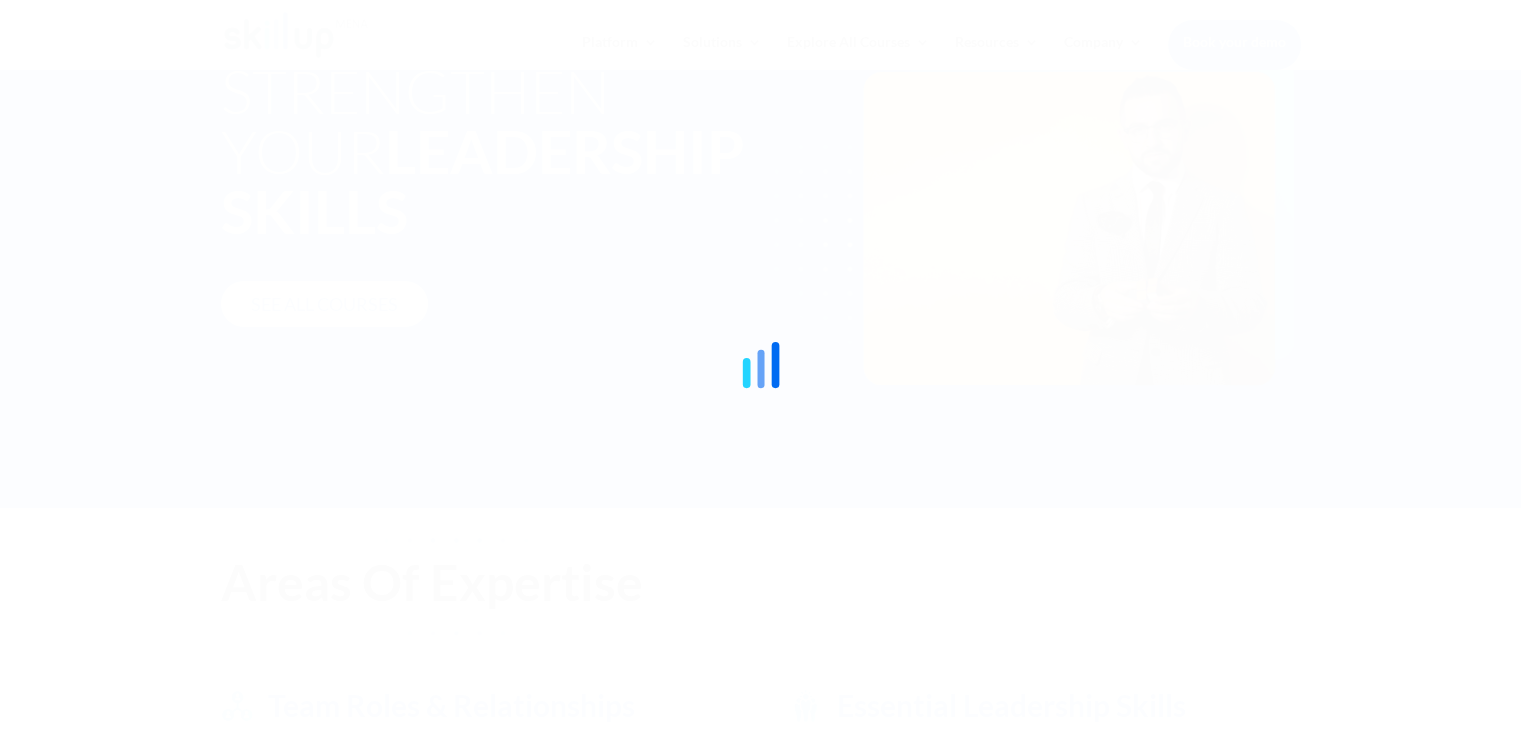 scroll, scrollTop: 185, scrollLeft: 0, axis: vertical 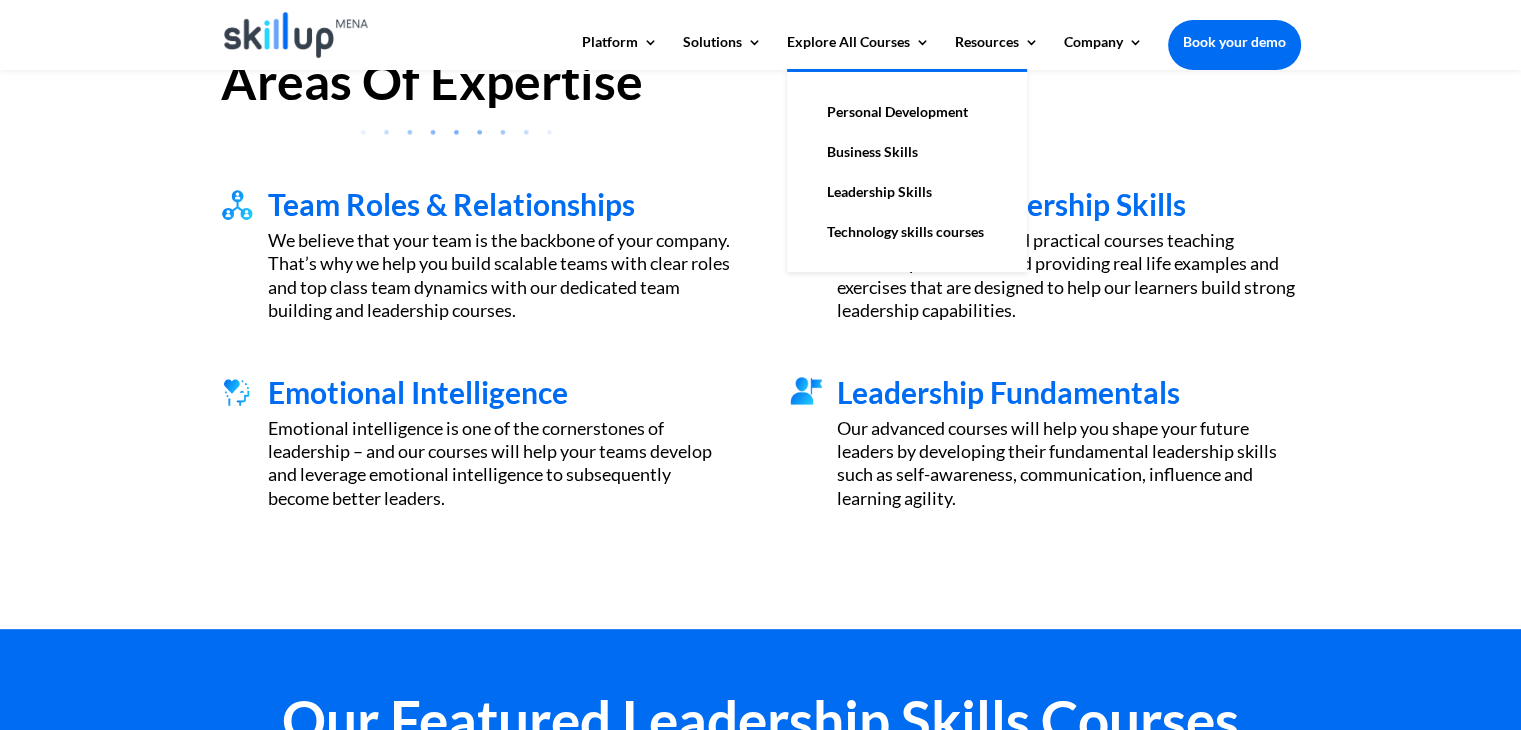click on "Personal Development" at bounding box center (907, 112) 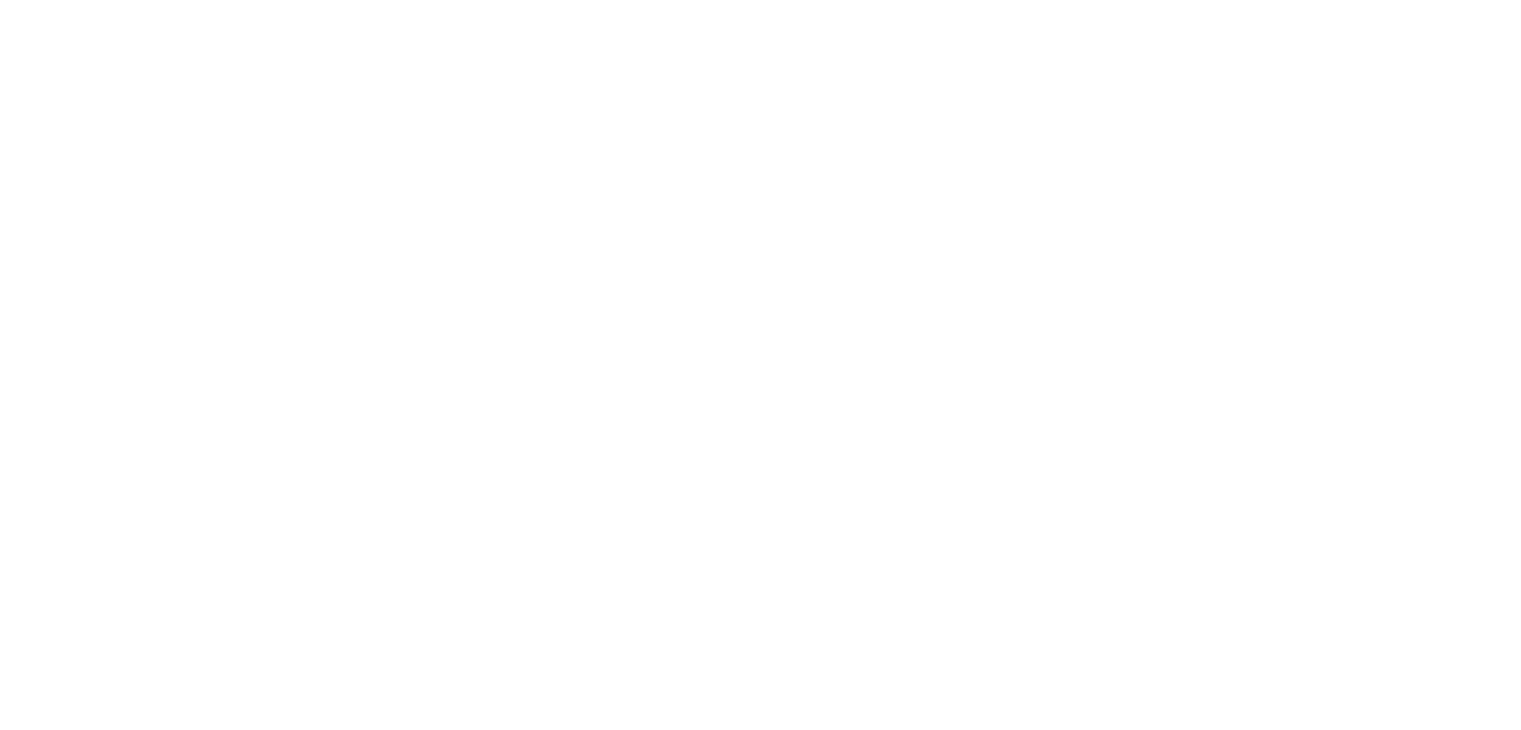 scroll, scrollTop: 0, scrollLeft: 0, axis: both 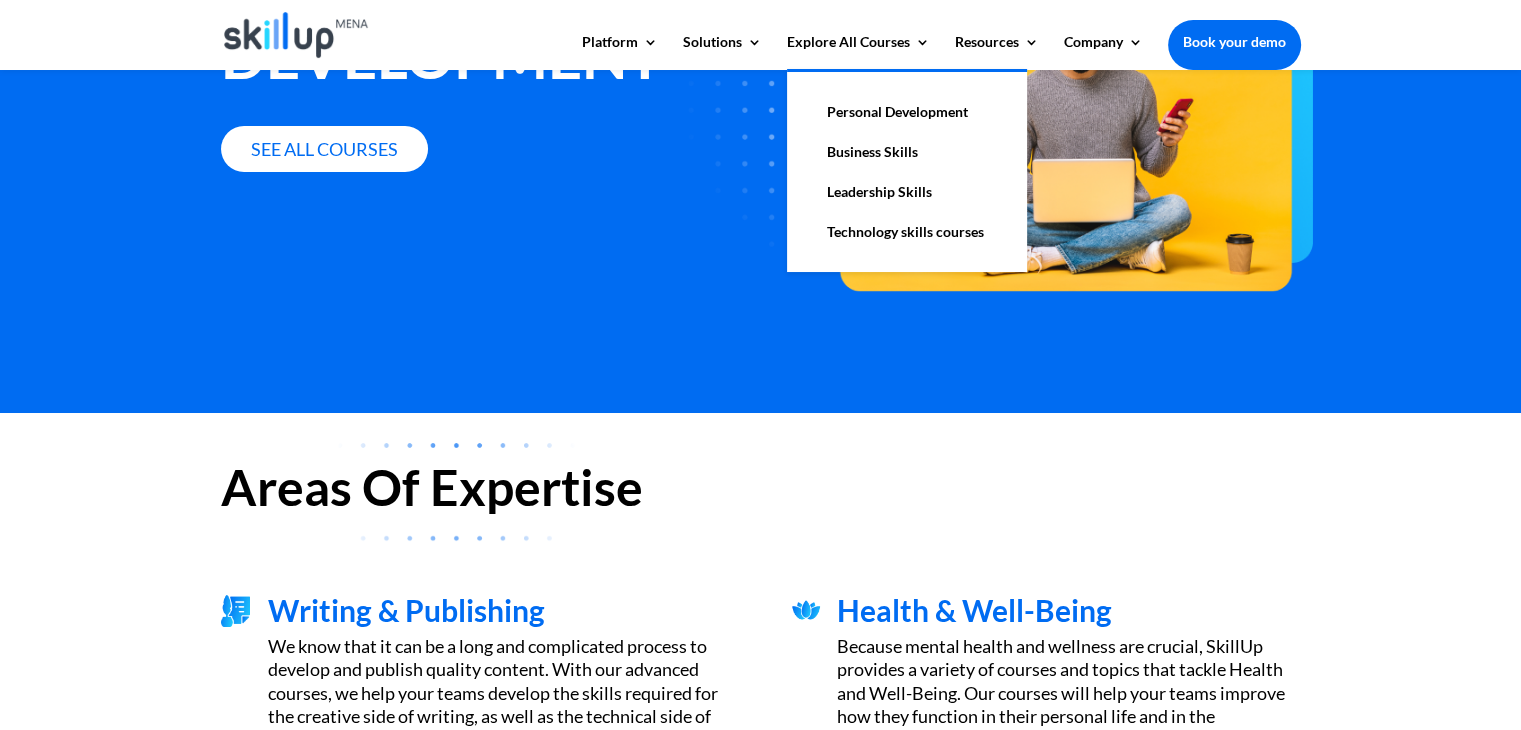 click on "Leadership Skills" at bounding box center [907, 192] 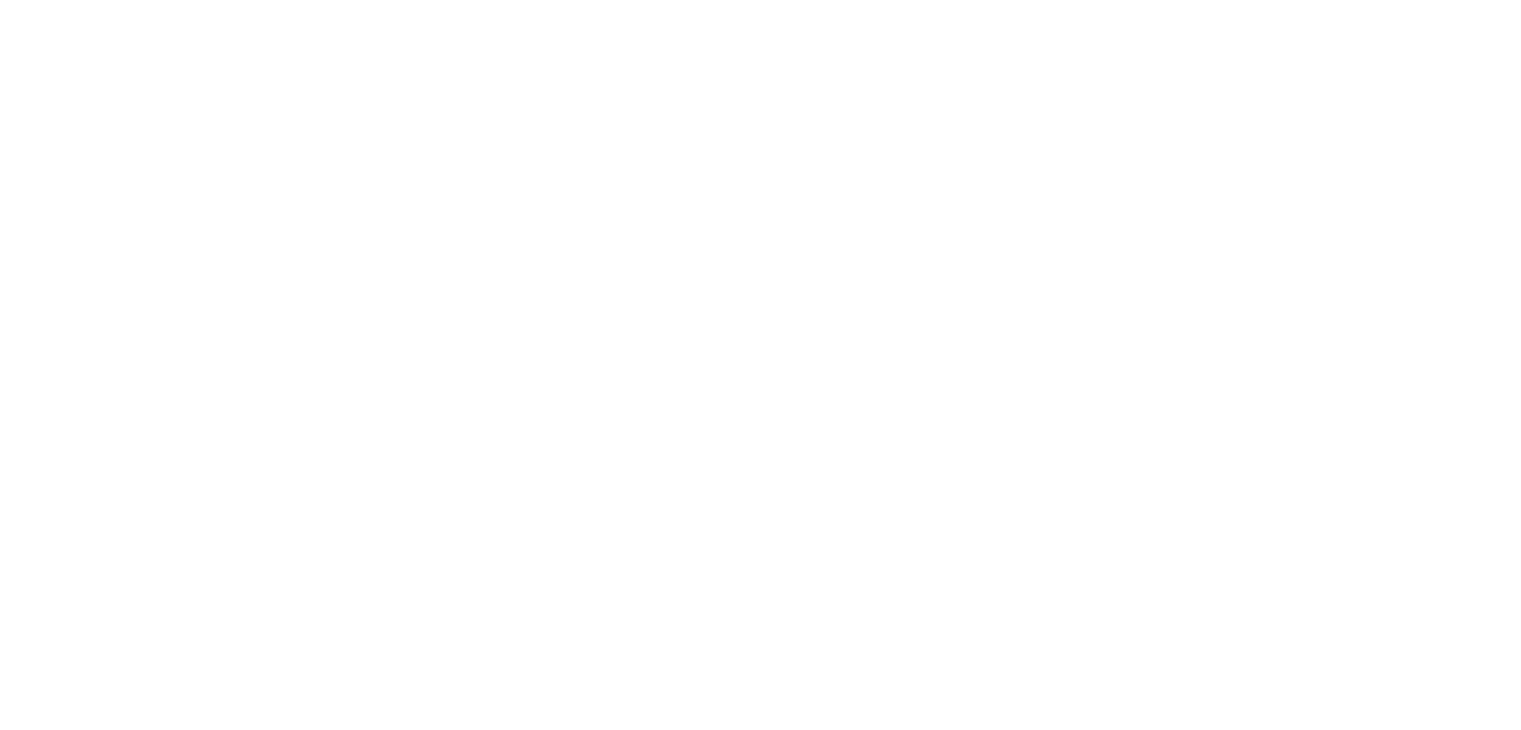 scroll, scrollTop: 0, scrollLeft: 0, axis: both 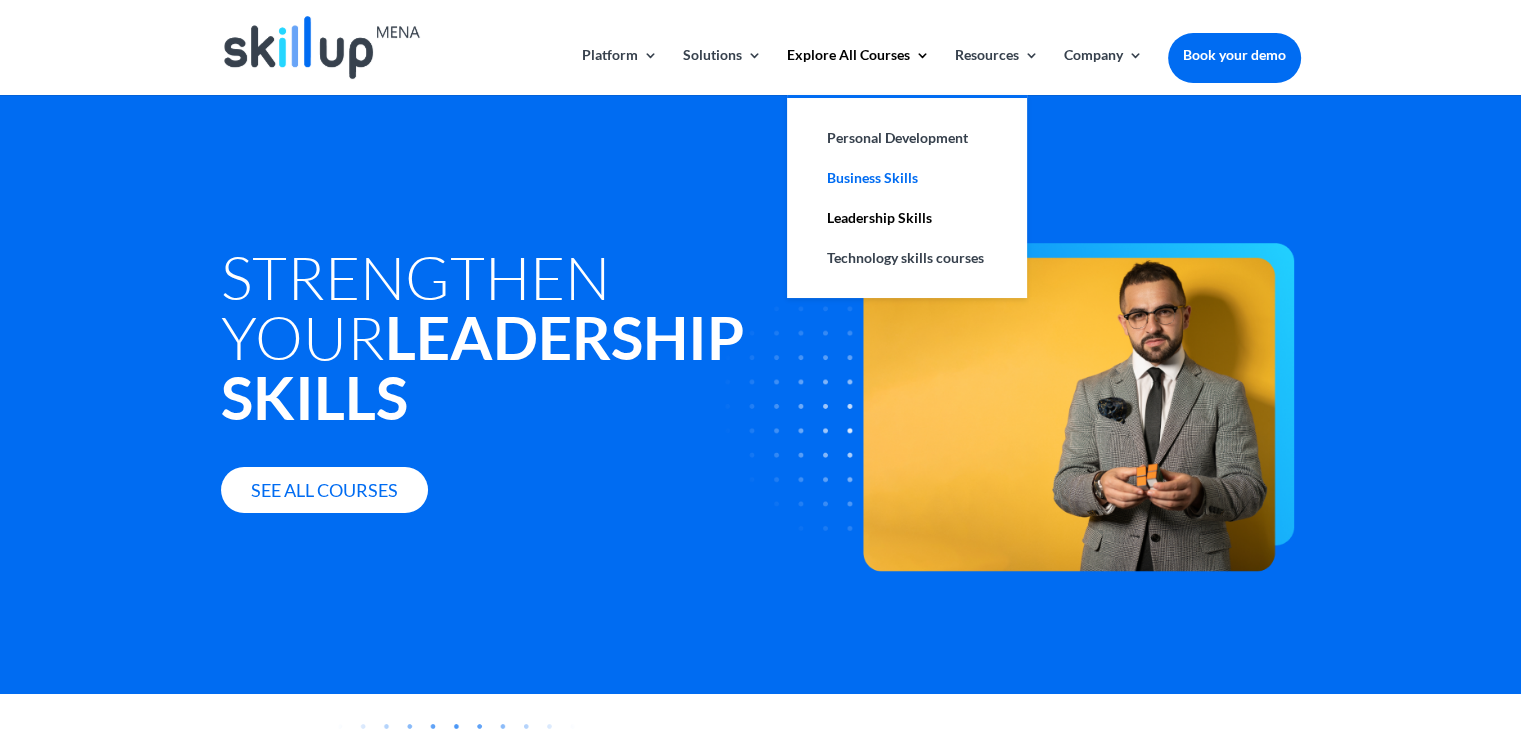 click on "Business Skills" at bounding box center [907, 178] 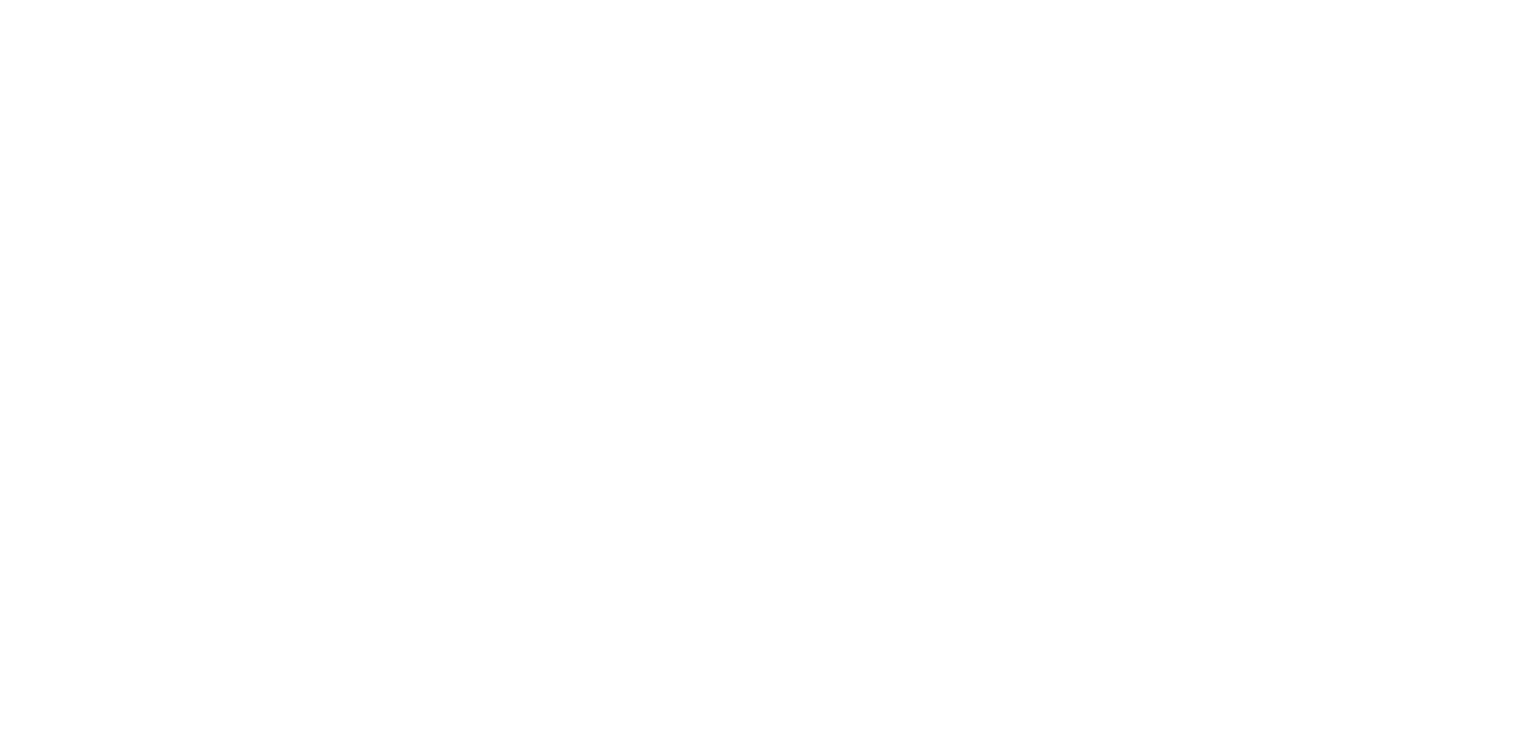 scroll, scrollTop: 0, scrollLeft: 0, axis: both 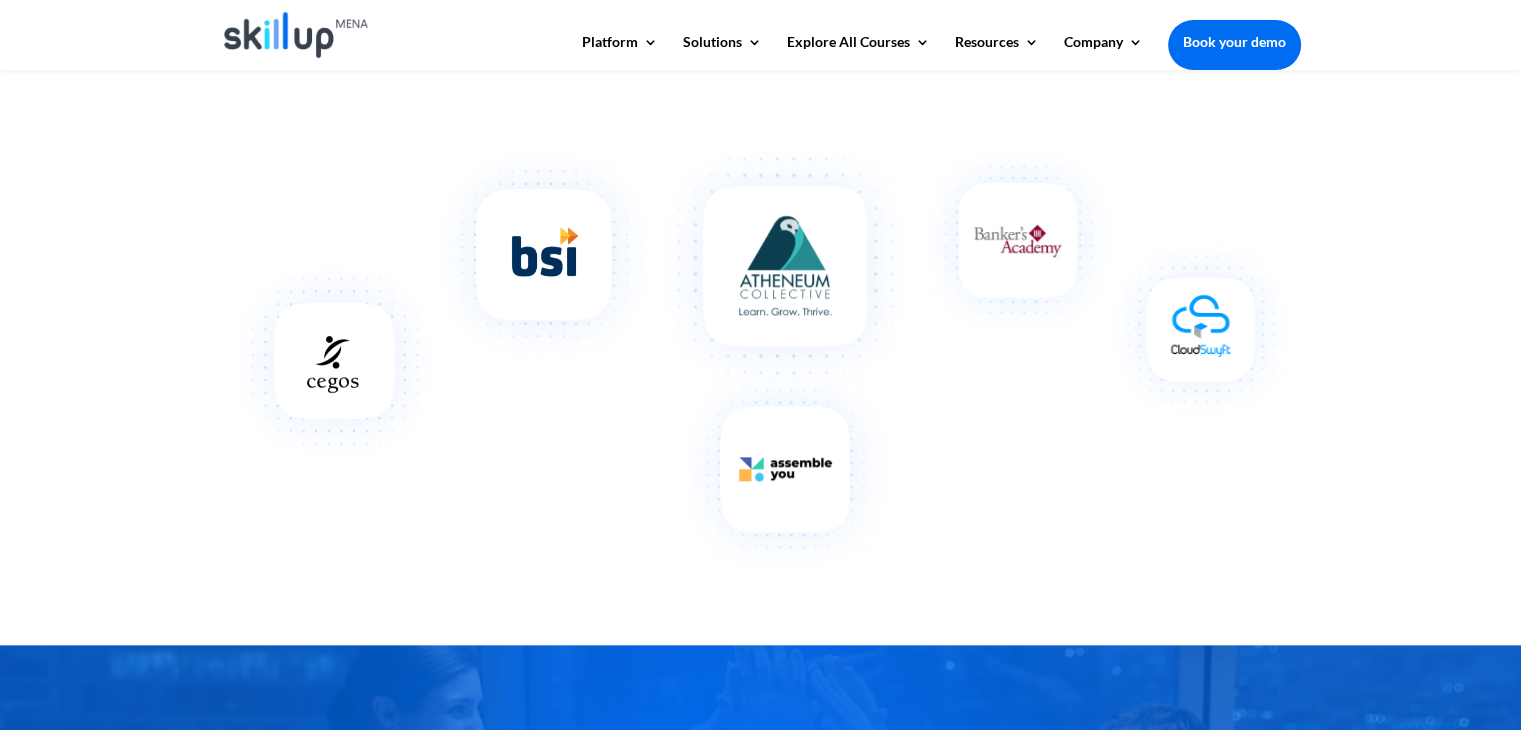 click at bounding box center [1106, 279] 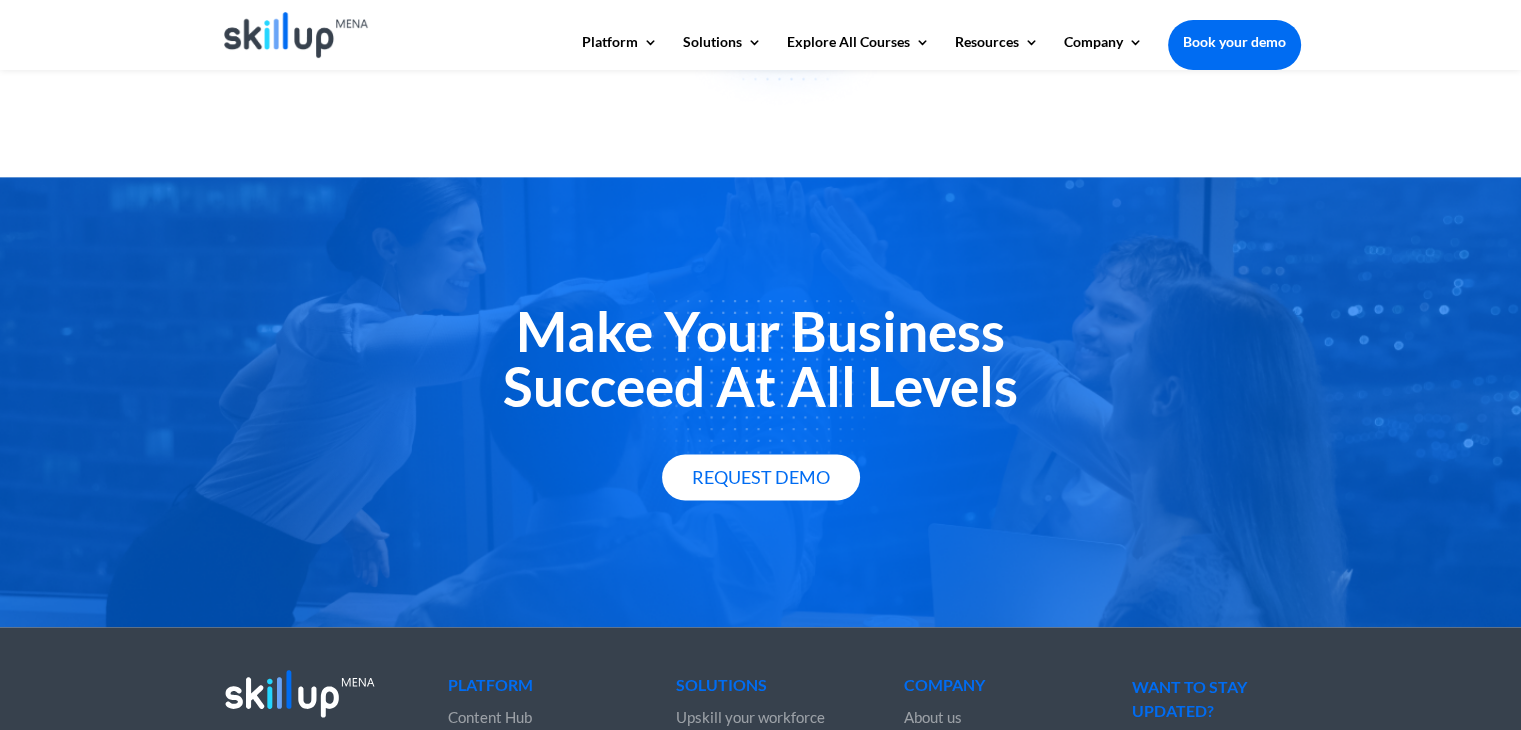 scroll, scrollTop: 2777, scrollLeft: 0, axis: vertical 